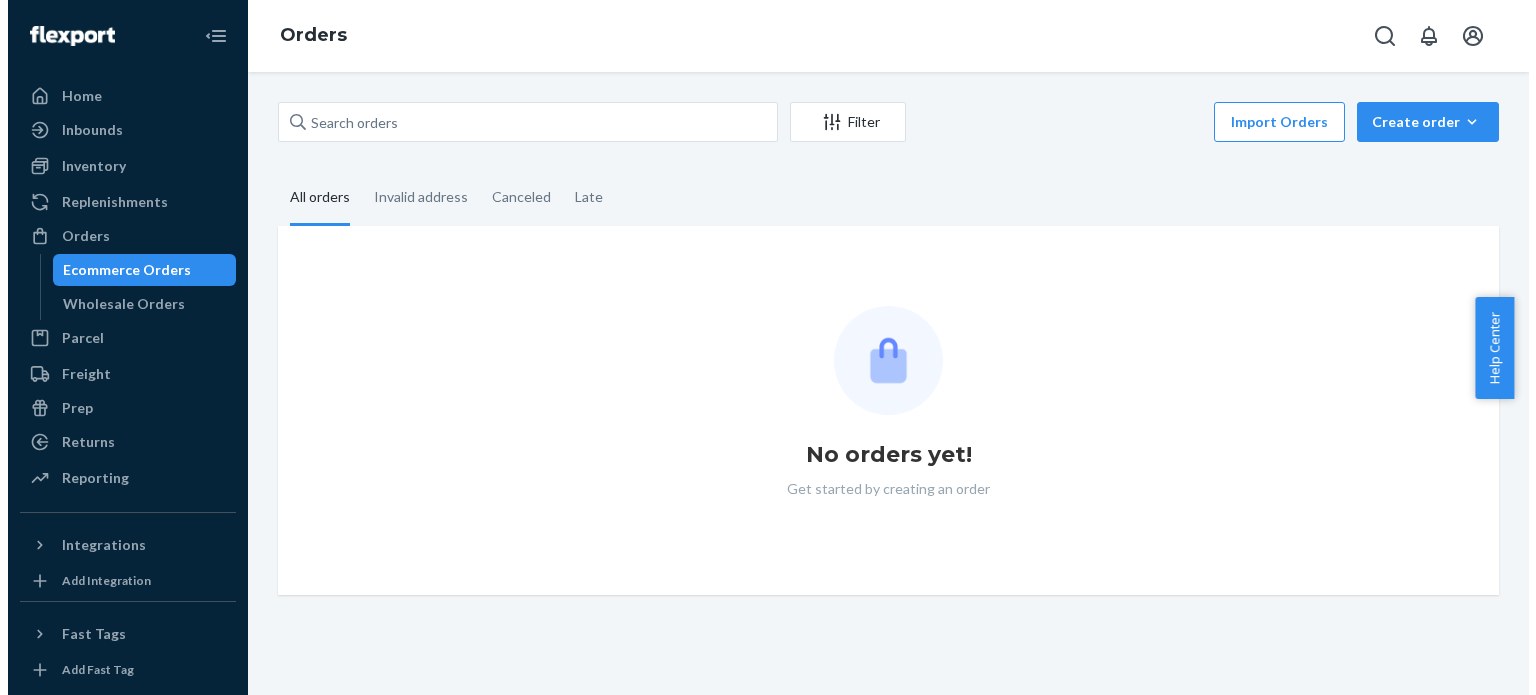 scroll, scrollTop: 0, scrollLeft: 0, axis: both 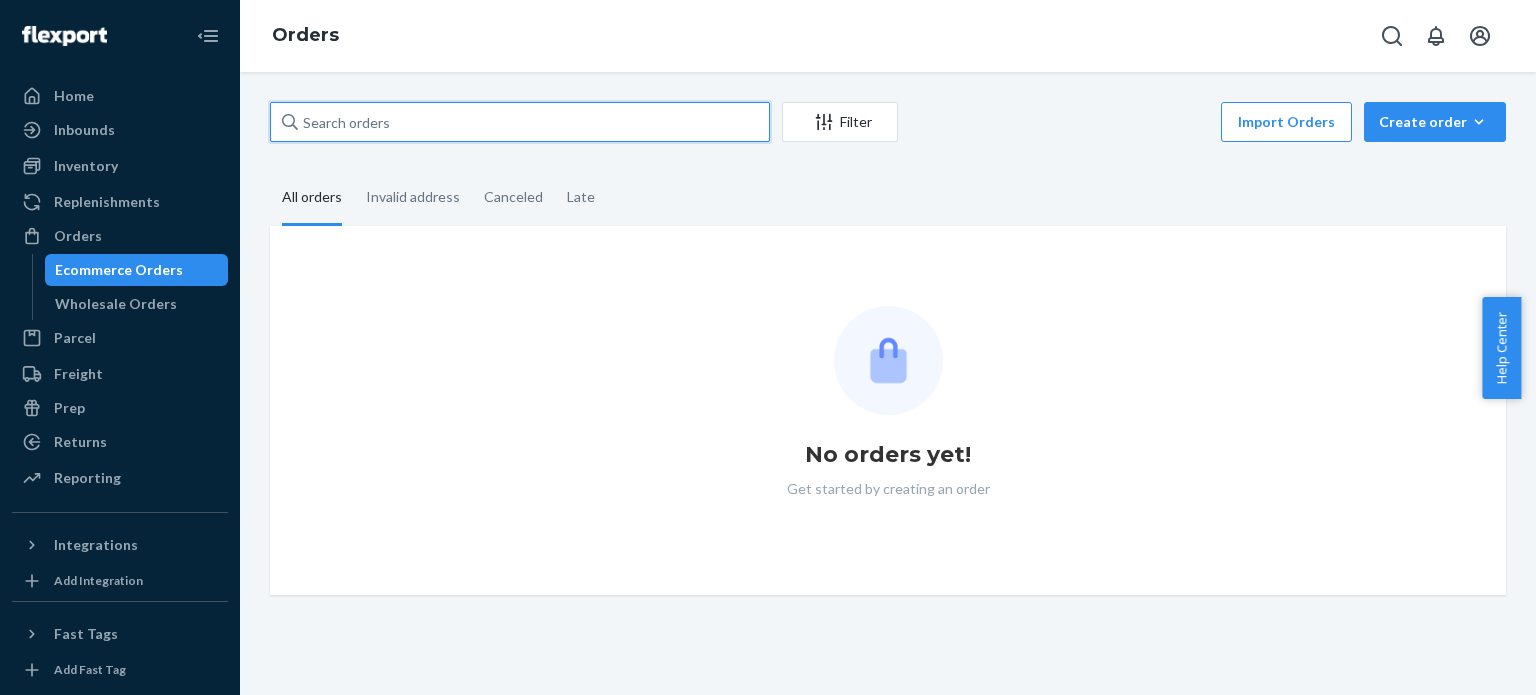 click at bounding box center [520, 122] 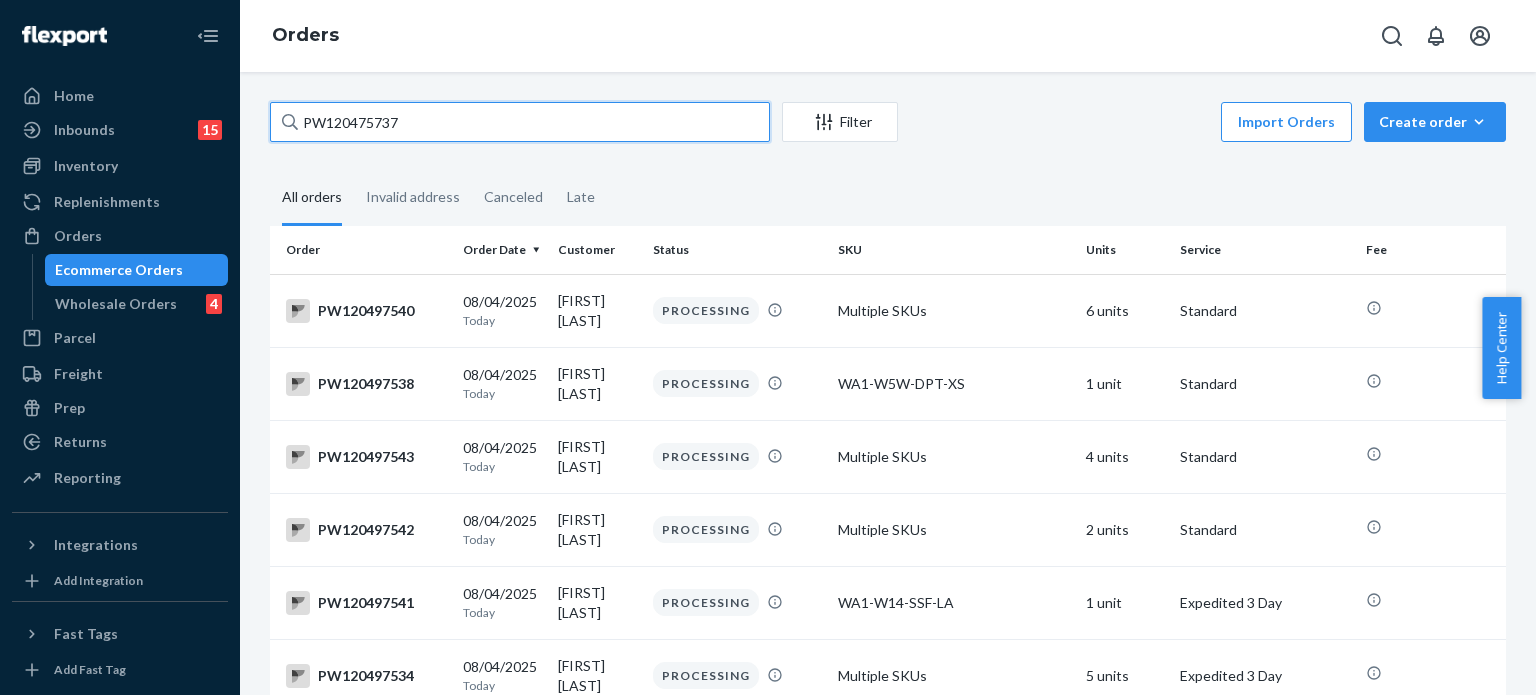 scroll, scrollTop: 0, scrollLeft: 0, axis: both 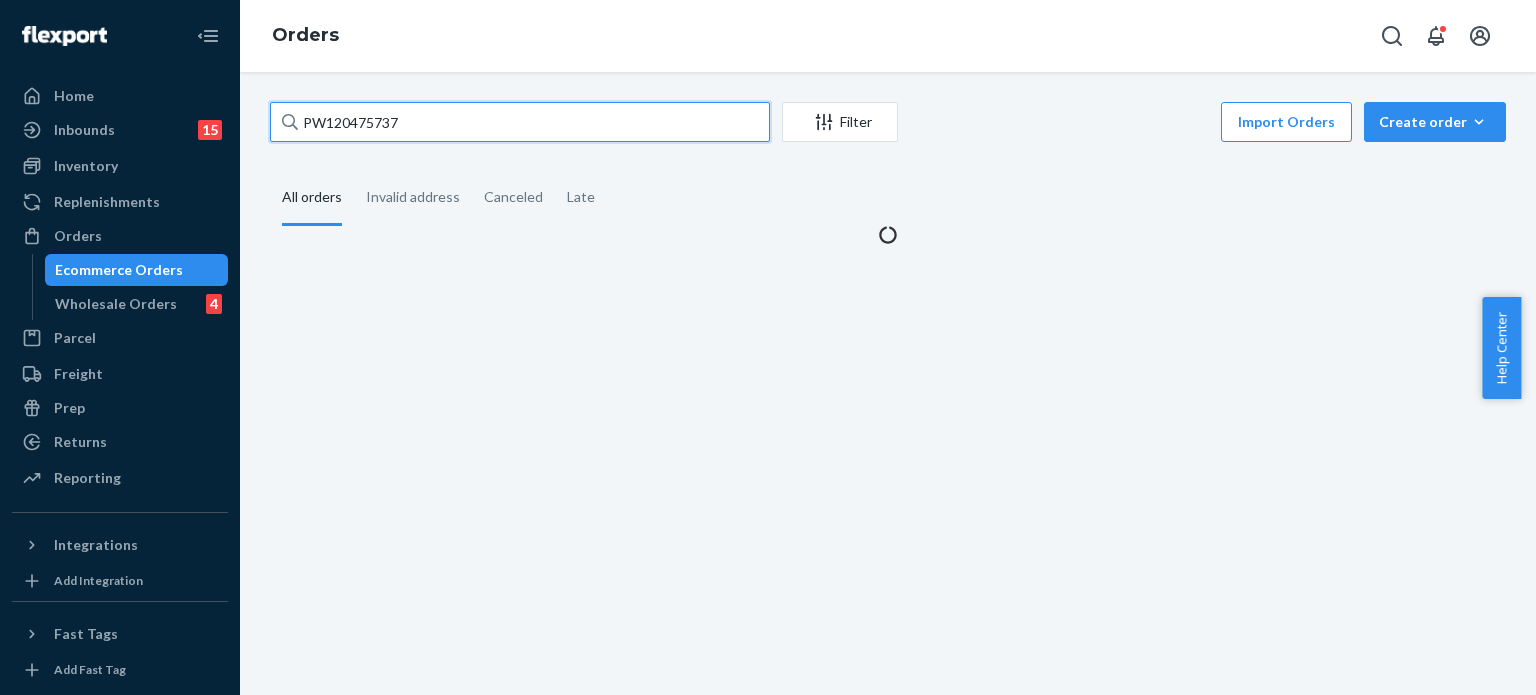 type on "PW120475737" 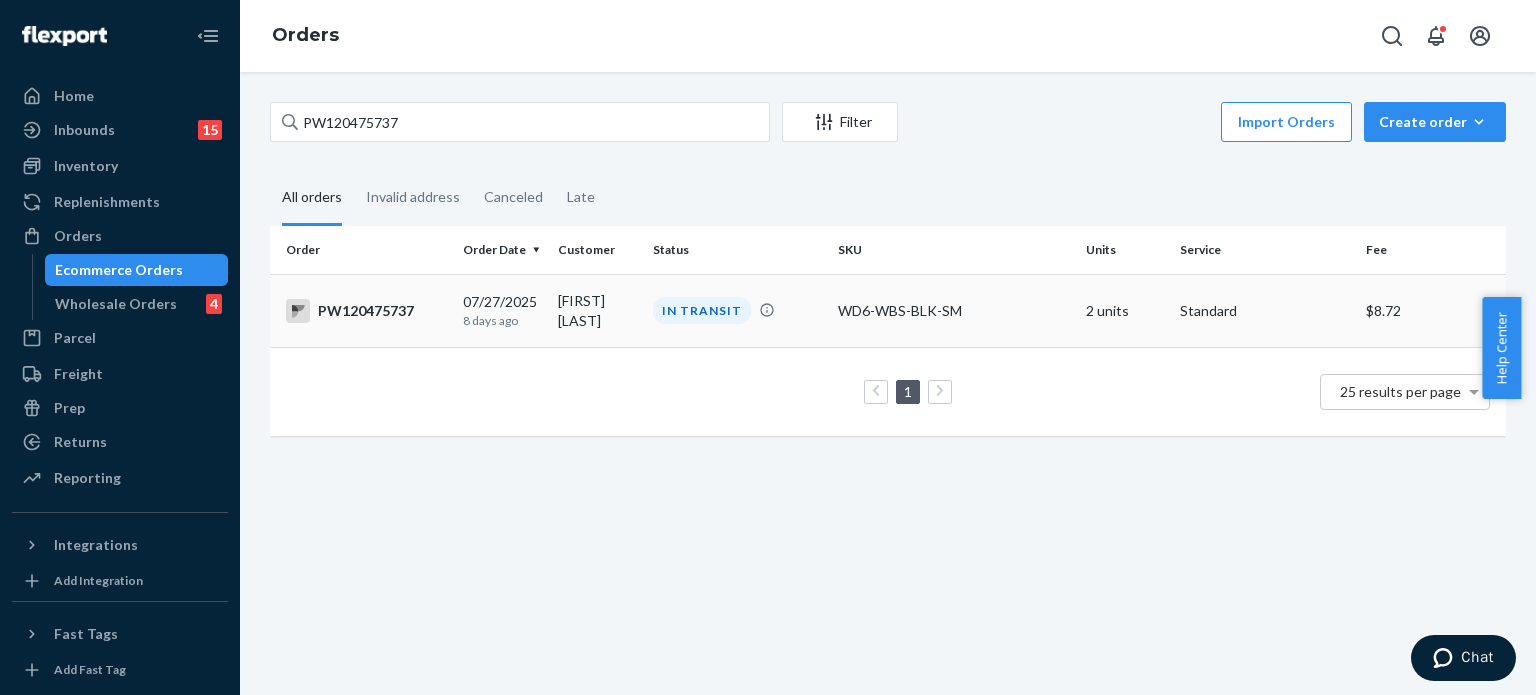 click on "IN TRANSIT" at bounding box center (737, 310) 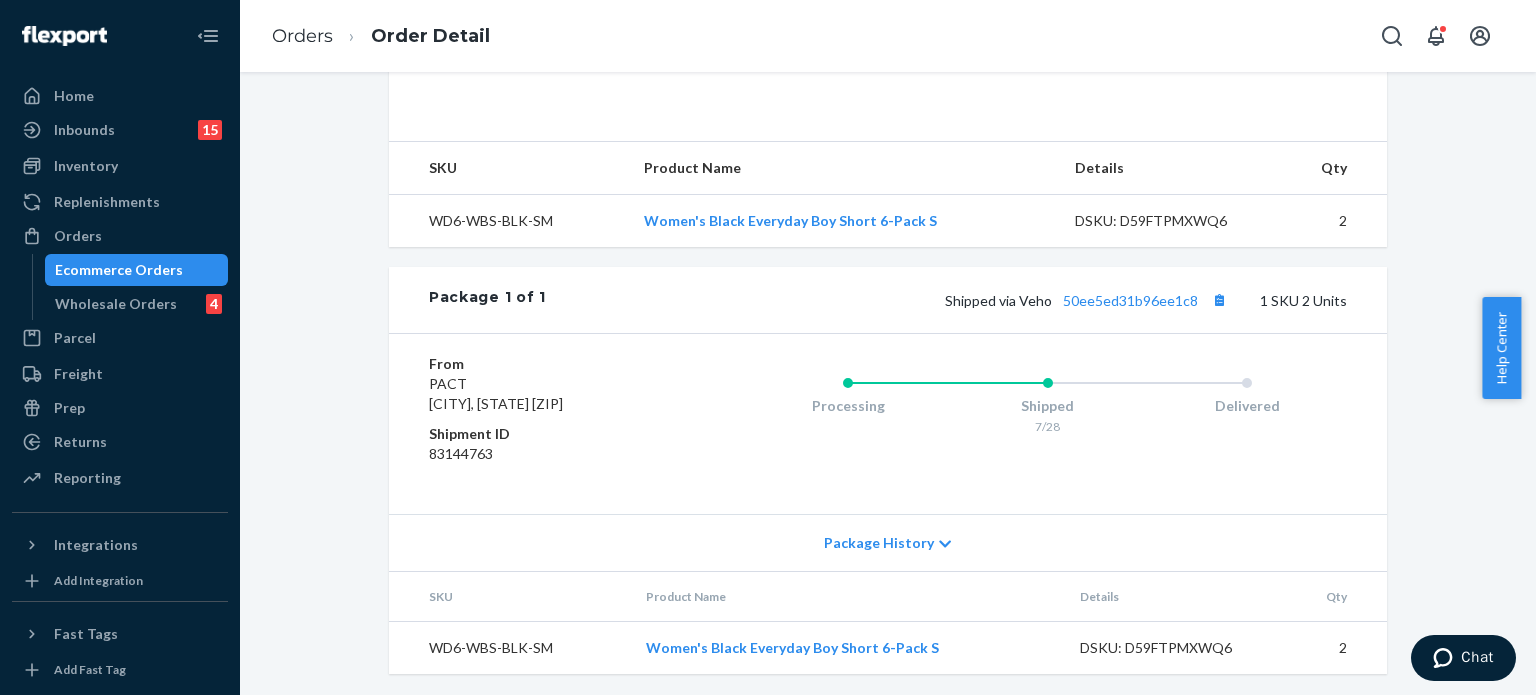 scroll, scrollTop: 628, scrollLeft: 0, axis: vertical 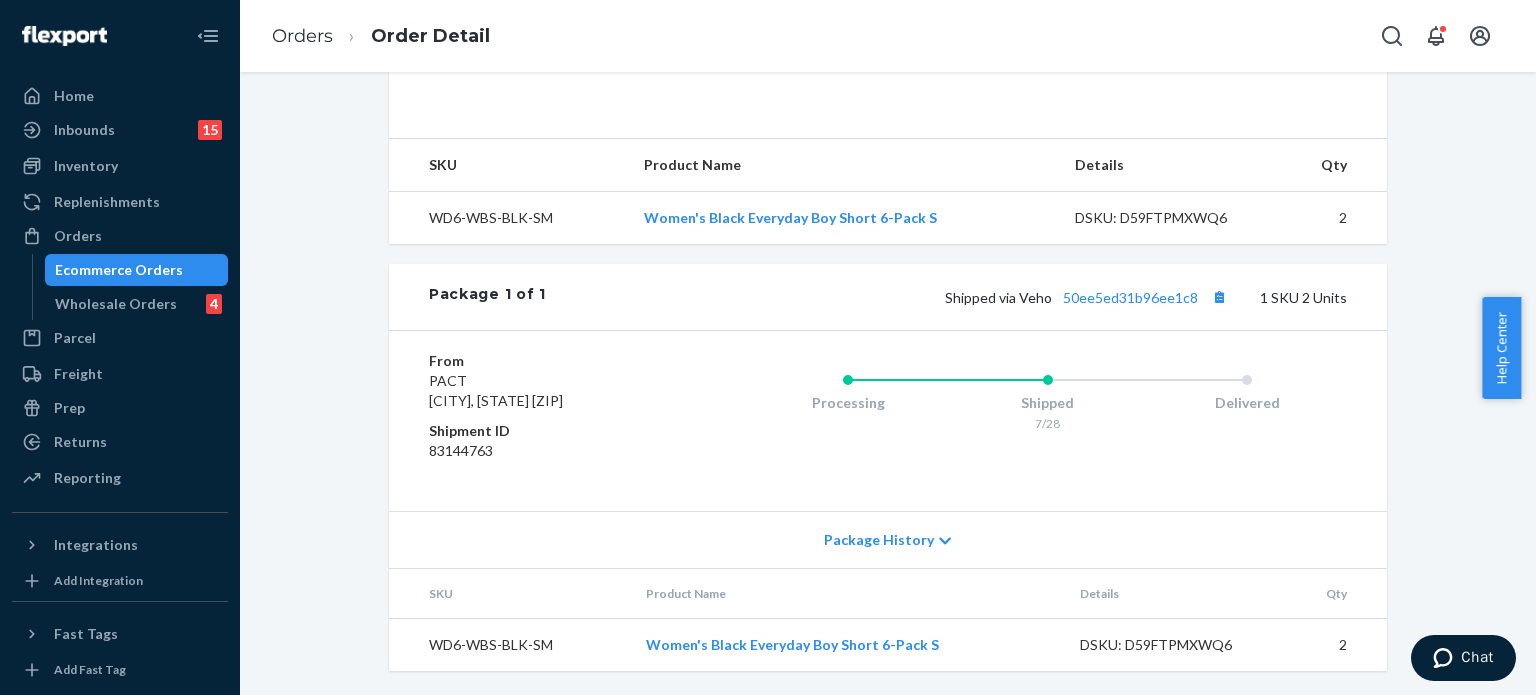 click on "Package 1 of 1 Shipped via Veho   [ID] 1   SKU   2   Units" at bounding box center (888, 297) 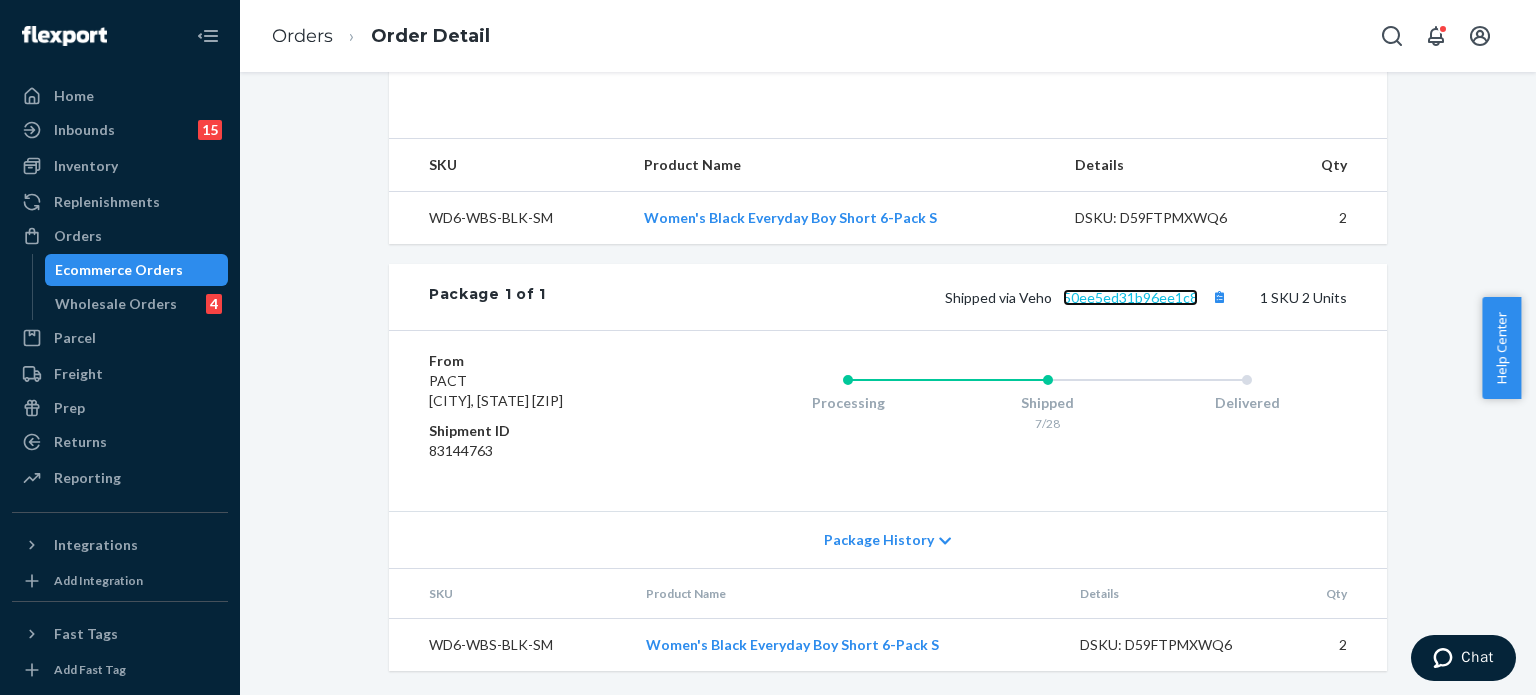 click on "50ee5ed31b96ee1c8" at bounding box center (1130, 297) 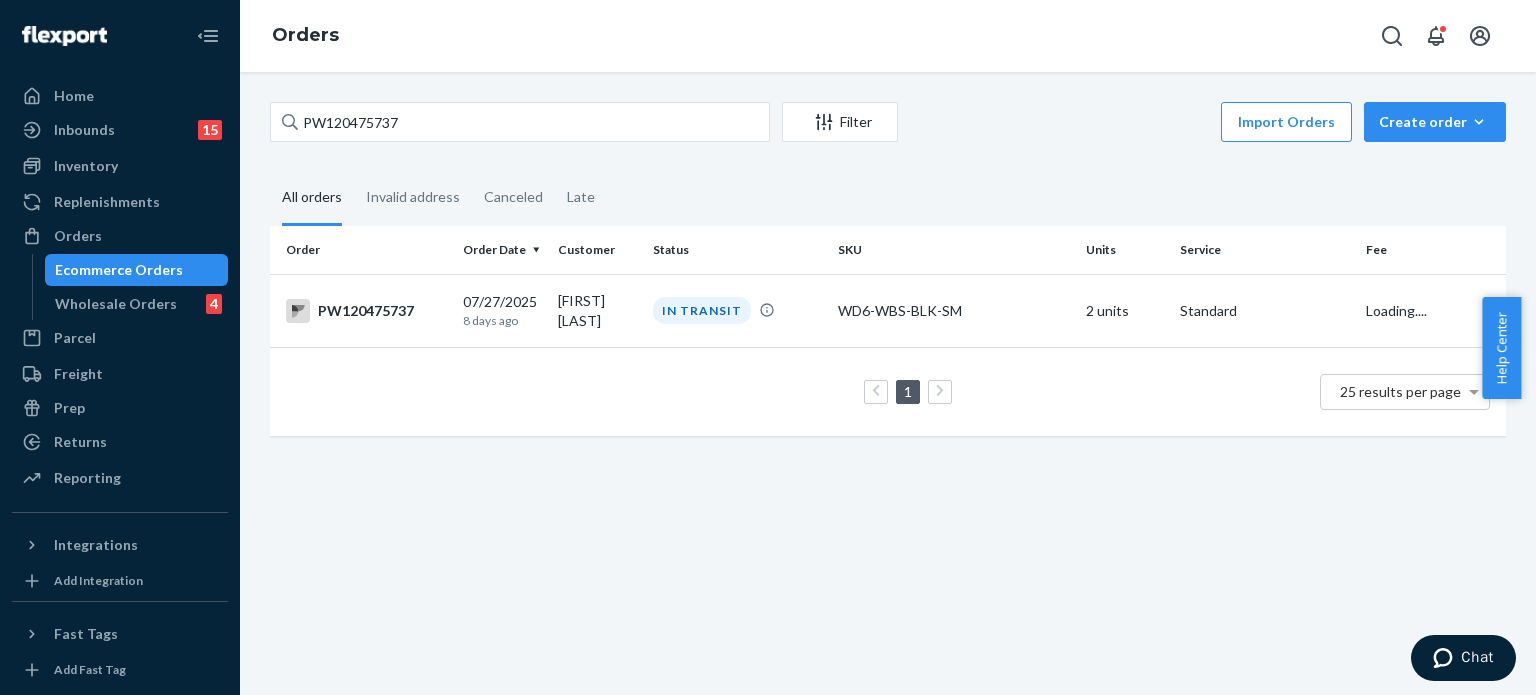 scroll, scrollTop: 0, scrollLeft: 0, axis: both 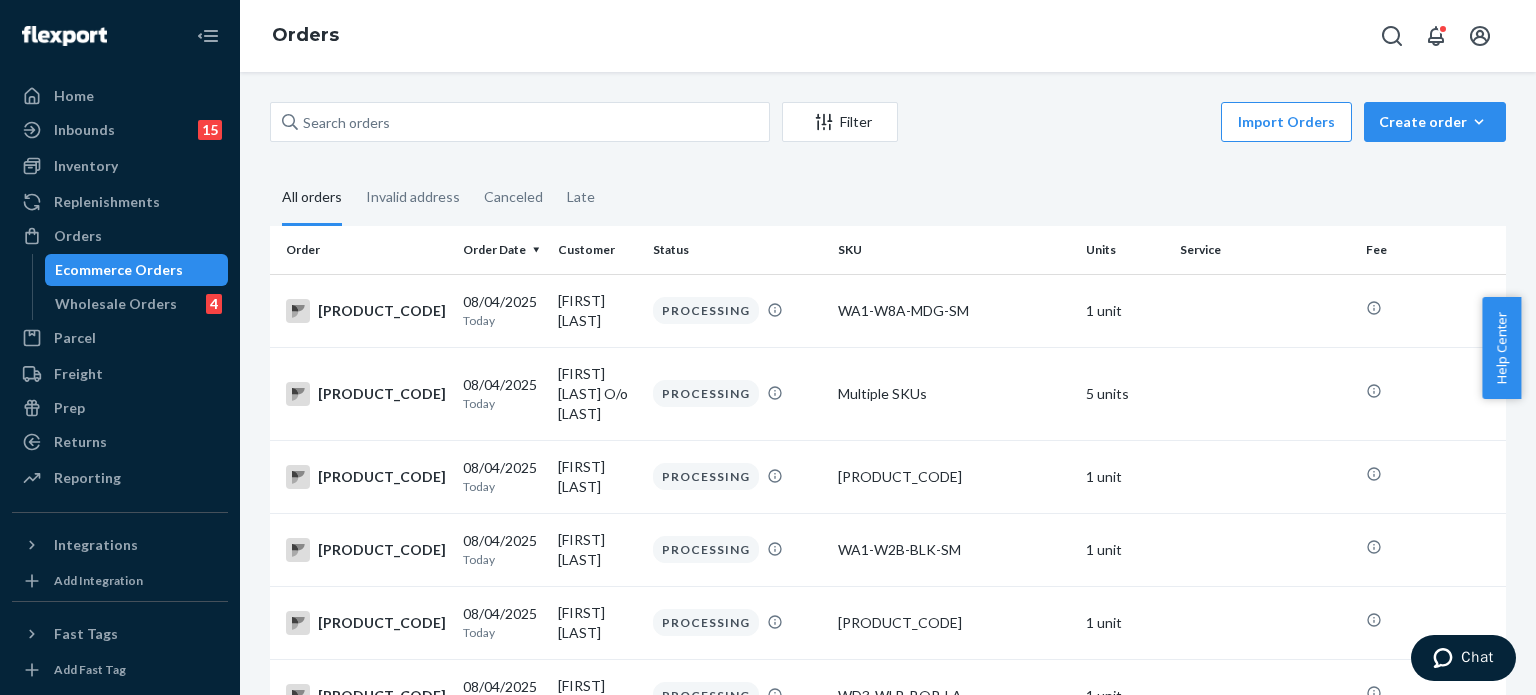 click on "Filter Import Orders Create order Ecommerce order Removal order All orders Invalid address Canceled Late Order Order Date Customer Status SKU Units Service Fee PW120497555 08/04/2025 Today Cindy Kluge PROCESSING WA1-W8A-MDG-SM 1 unit PW120497548 08/04/2025 Today Trace Ladies O/o Payne PROCESSING Multiple SKUs 5 units PW120497547 08/04/2025 Today Patricia  Swinney PROCESSING WA1-W19-CTG-2X 1 unit PW120497563 08/04/2025 Today Jenni Newberg PROCESSING WA1-W2B-BLK-SM 1 unit PW120497553 08/04/2025 Today Linda Stienke PROCESSING EX1-W3K-SMO-LA 1 unit PW120497550 08/04/2025 Today Susan Cyberski PROCESSING WD3-WLB-BQP-LA 1 unit PW120497549 08/04/2025 Today Shawn Huntley PROCESSING Multiple SKUs 4 units PW120497545 08/04/2025 Today Lee Mortenson PROCESSING Multiple SKUs 6 units PW120497557 08/04/2025 Today Kaitlyn Allen PROCESSING Multiple SKUs 7 units PW120497556 08/04/2025 Today Marsha Knowles PROCESSING WA1-W7F-MNU-LA 1 unit PW120497554 08/04/2025 Today Rebecca Anderson PROCESSING Multiple SKUs 2 units PW120497552" at bounding box center (888, 383) 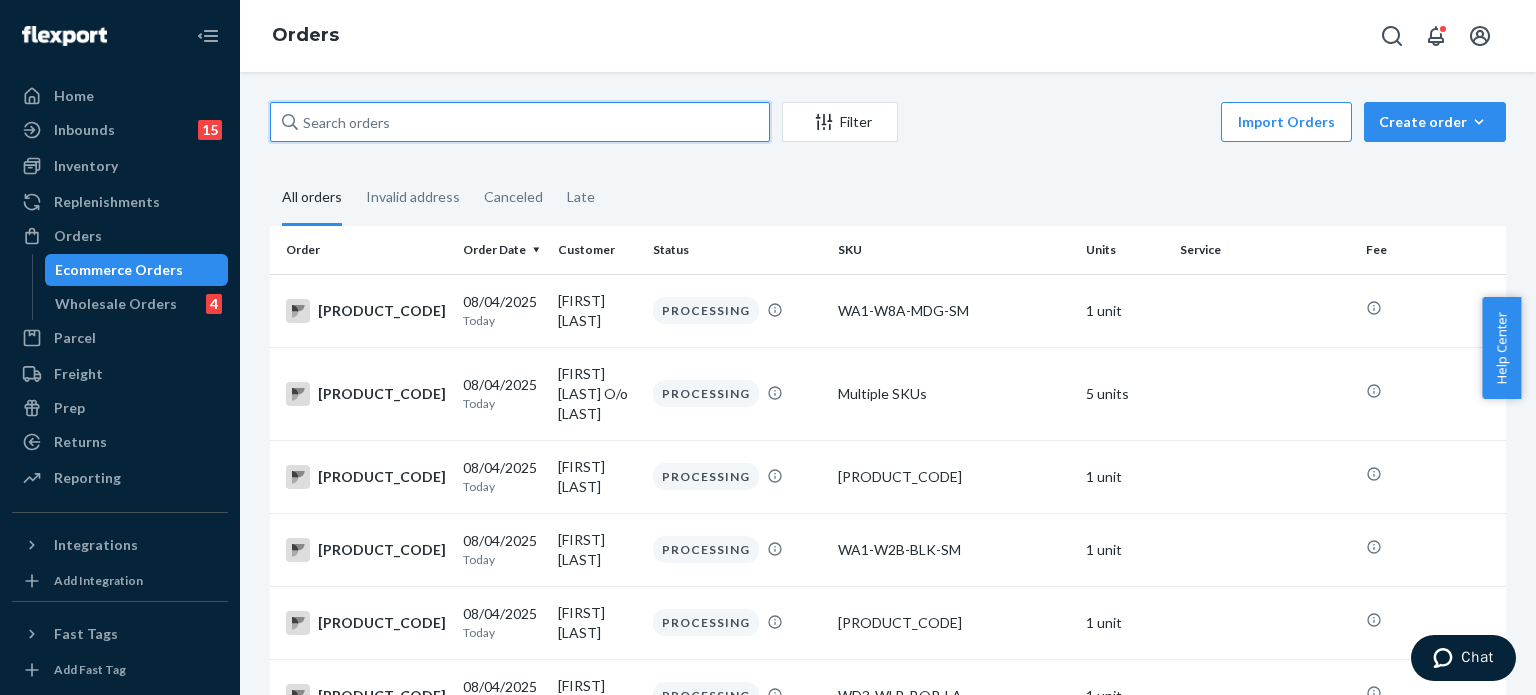 click at bounding box center [520, 122] 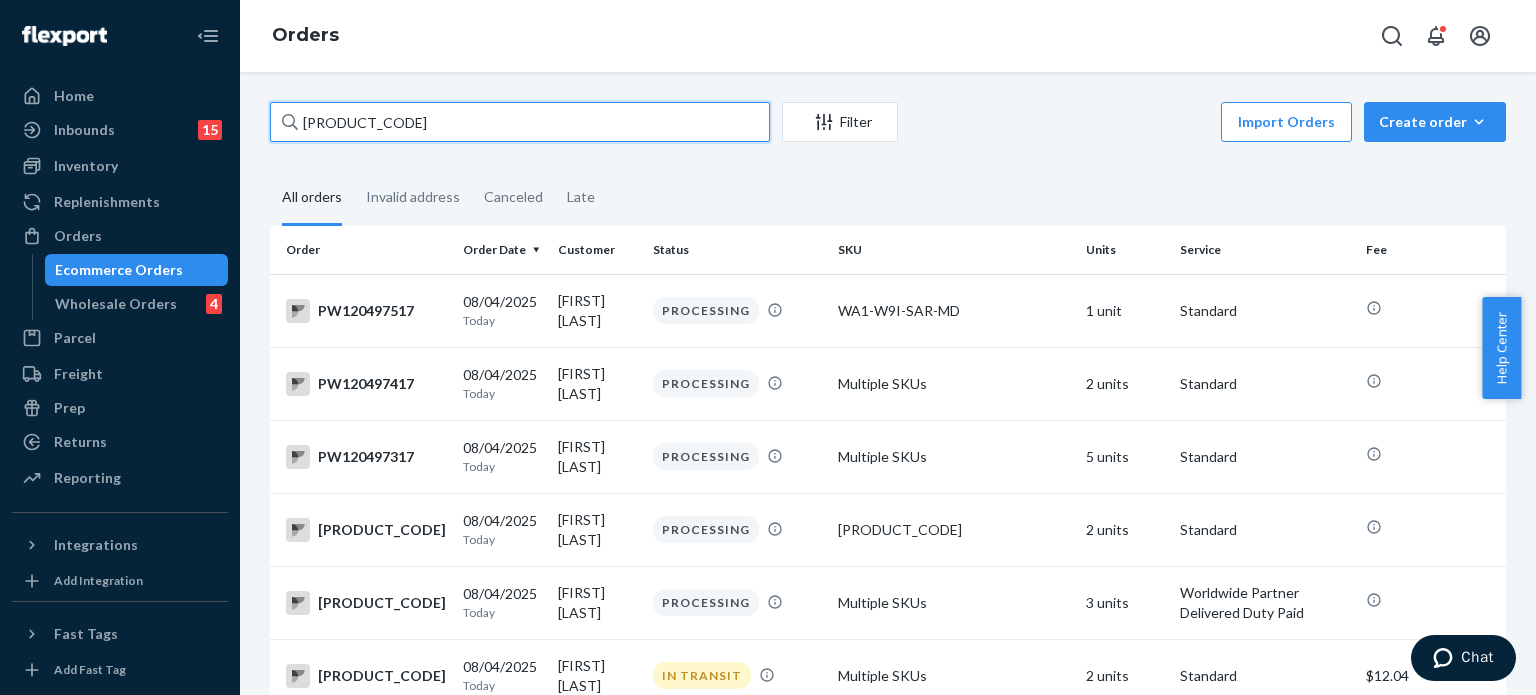 type on "PW120497617" 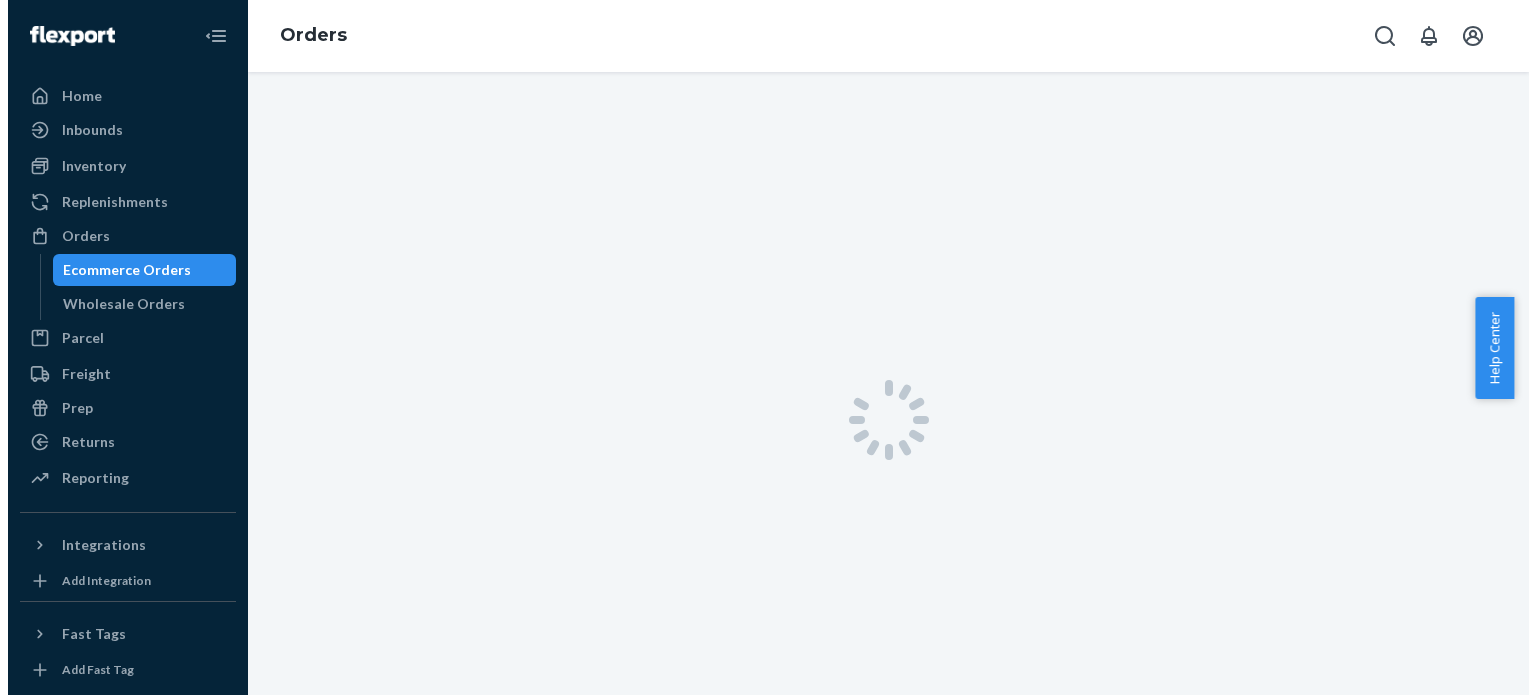 scroll, scrollTop: 0, scrollLeft: 0, axis: both 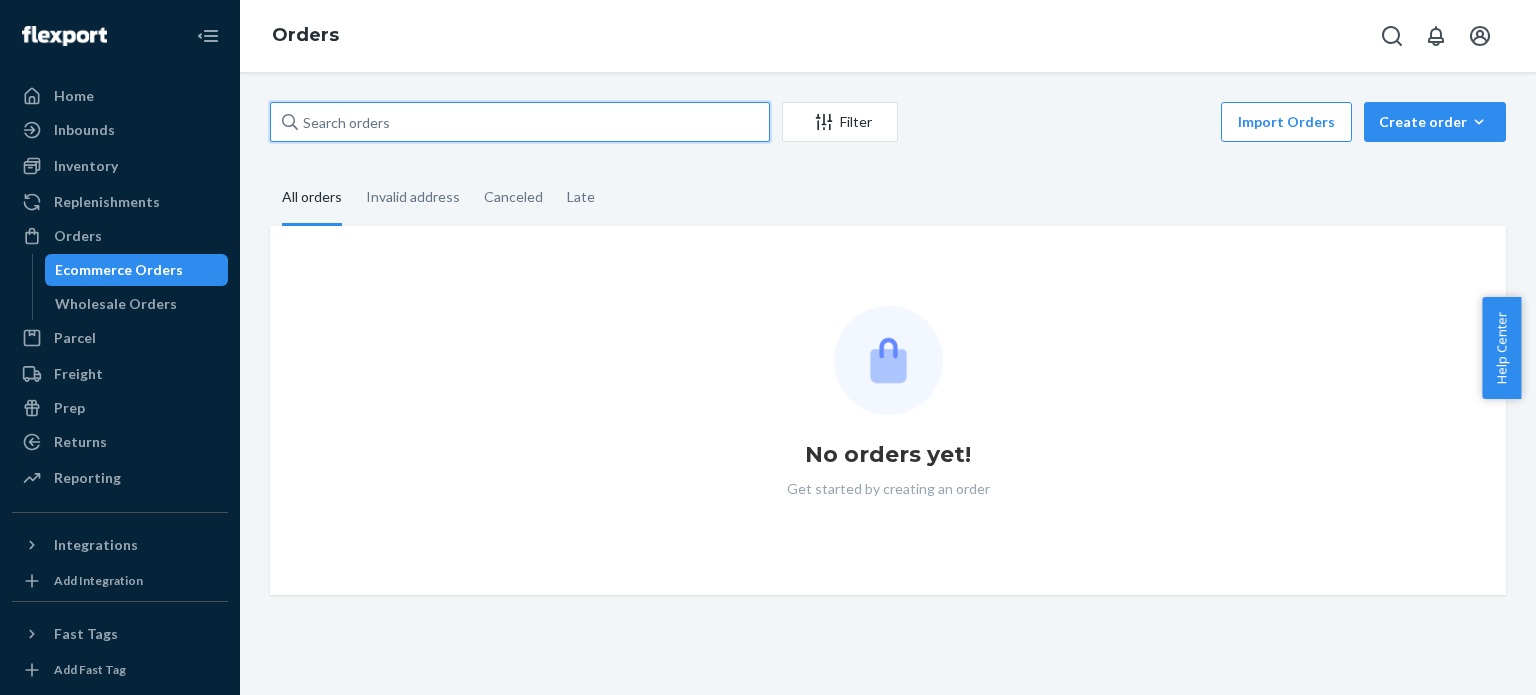 click at bounding box center [520, 122] 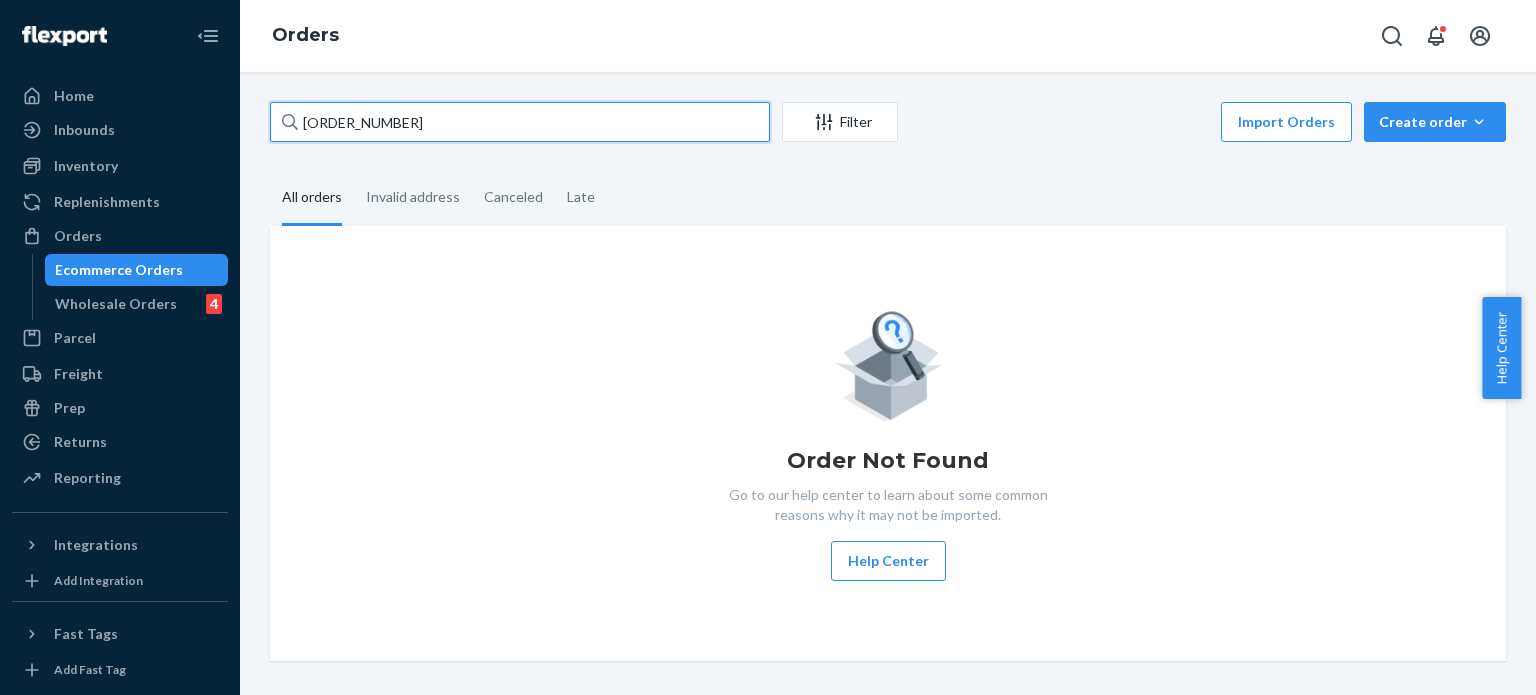 type on "PW120478629" 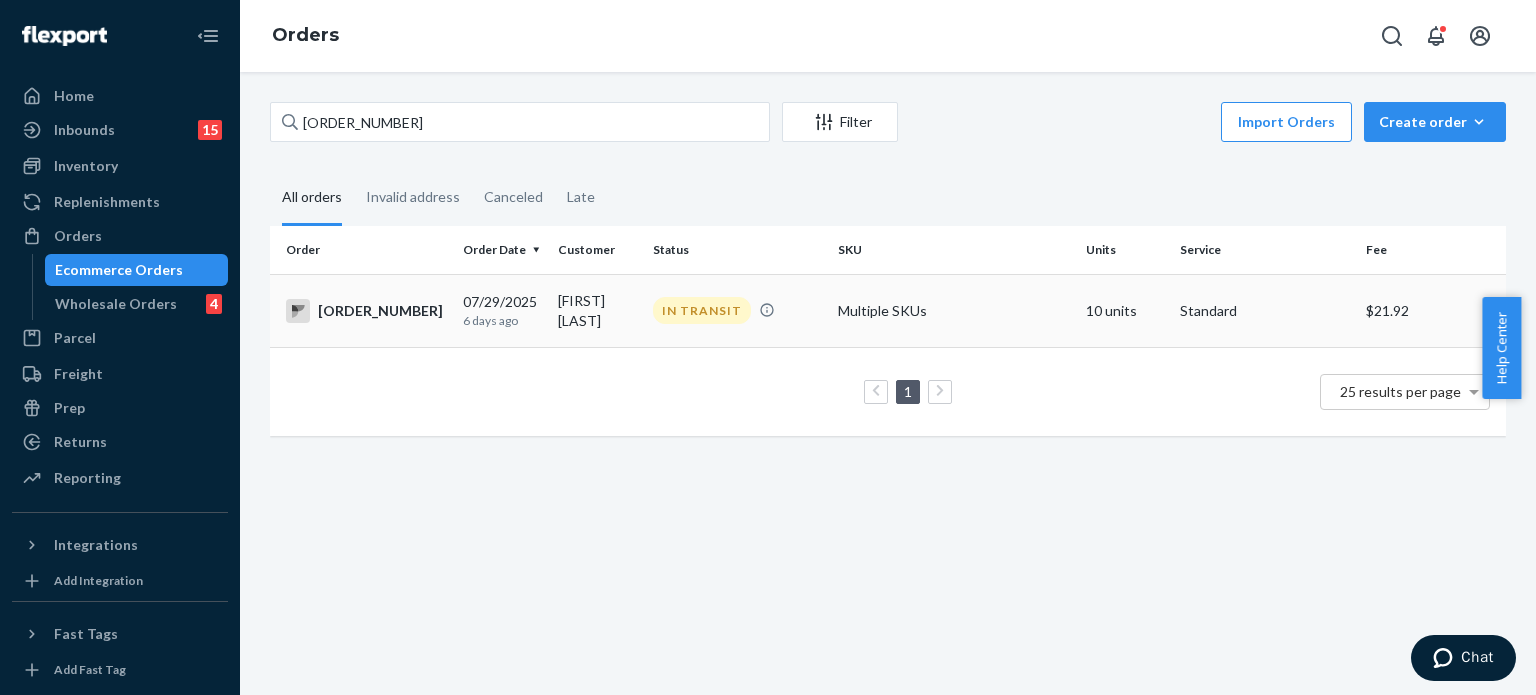 click on "IN TRANSIT" at bounding box center [737, 310] 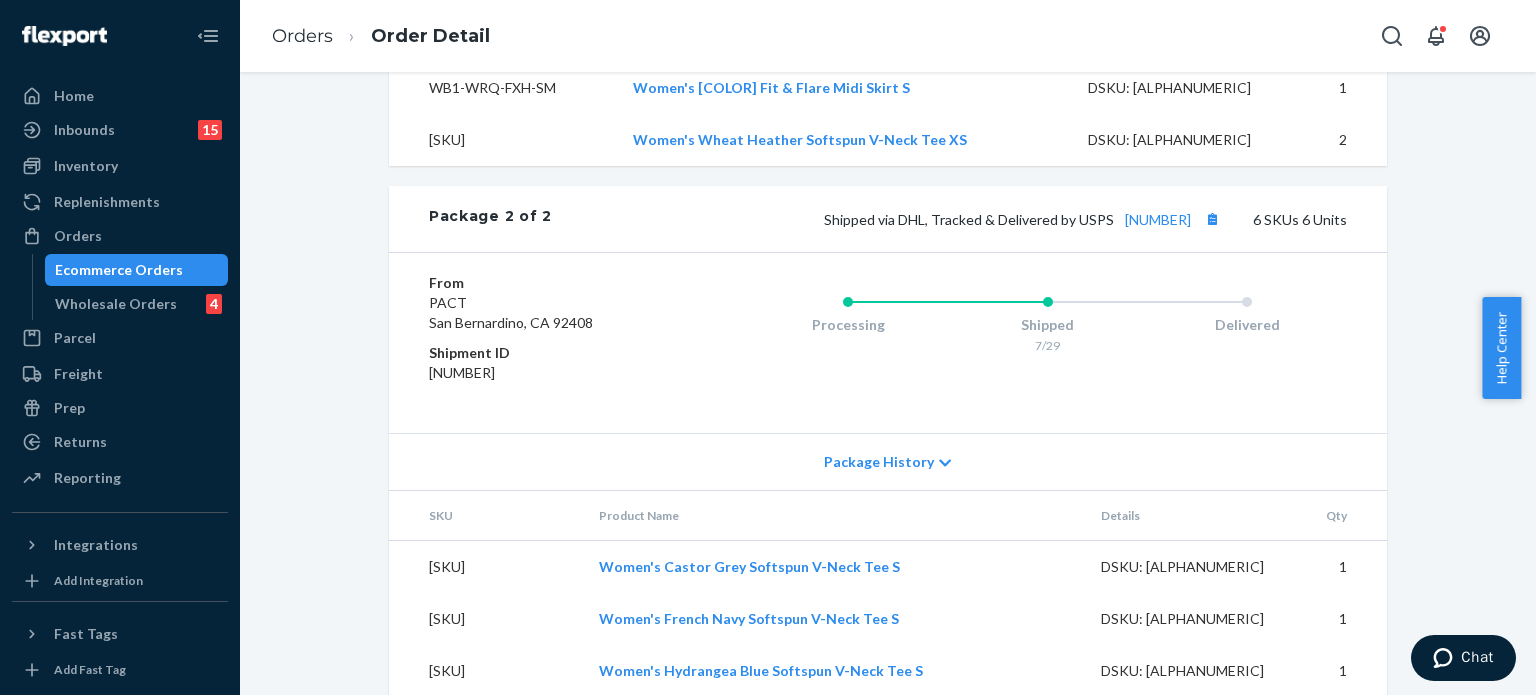 scroll, scrollTop: 1692, scrollLeft: 0, axis: vertical 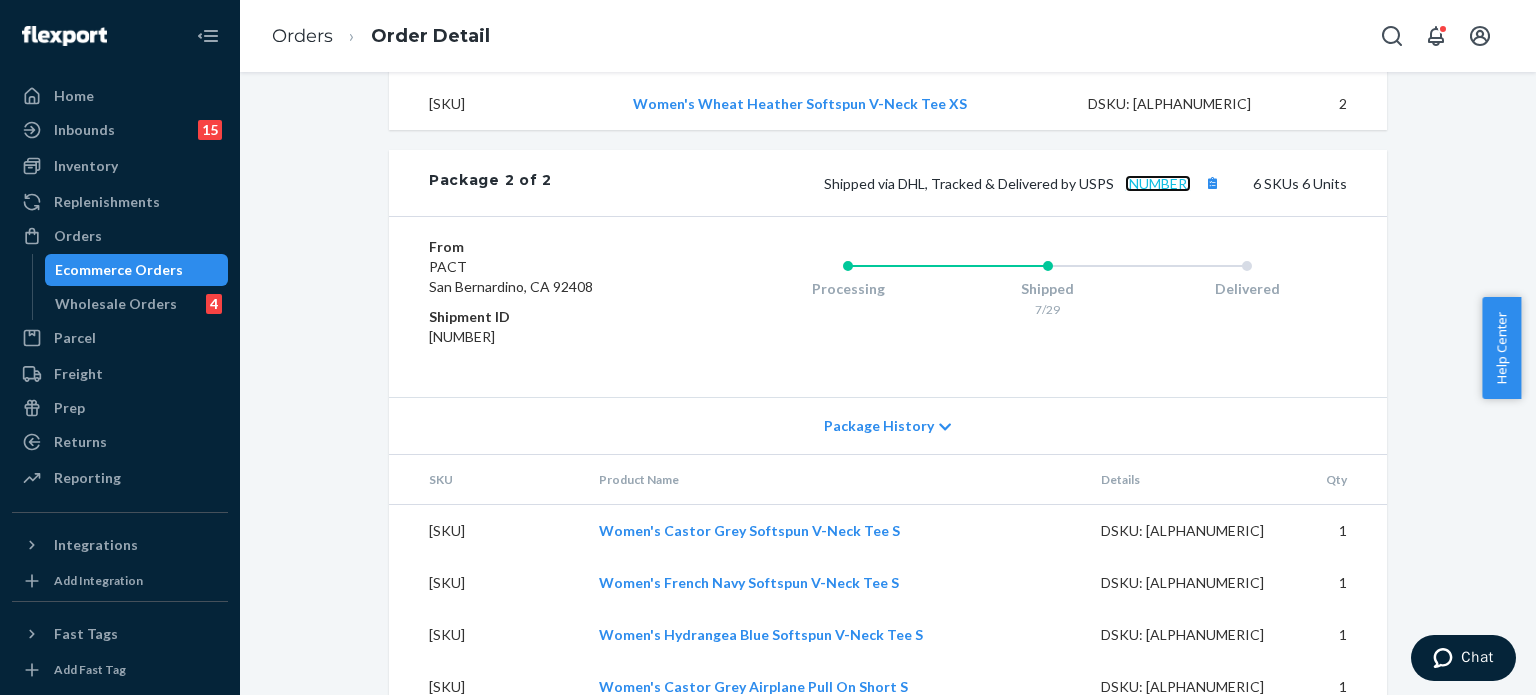 click on "9261290316871729267617" at bounding box center [1158, 183] 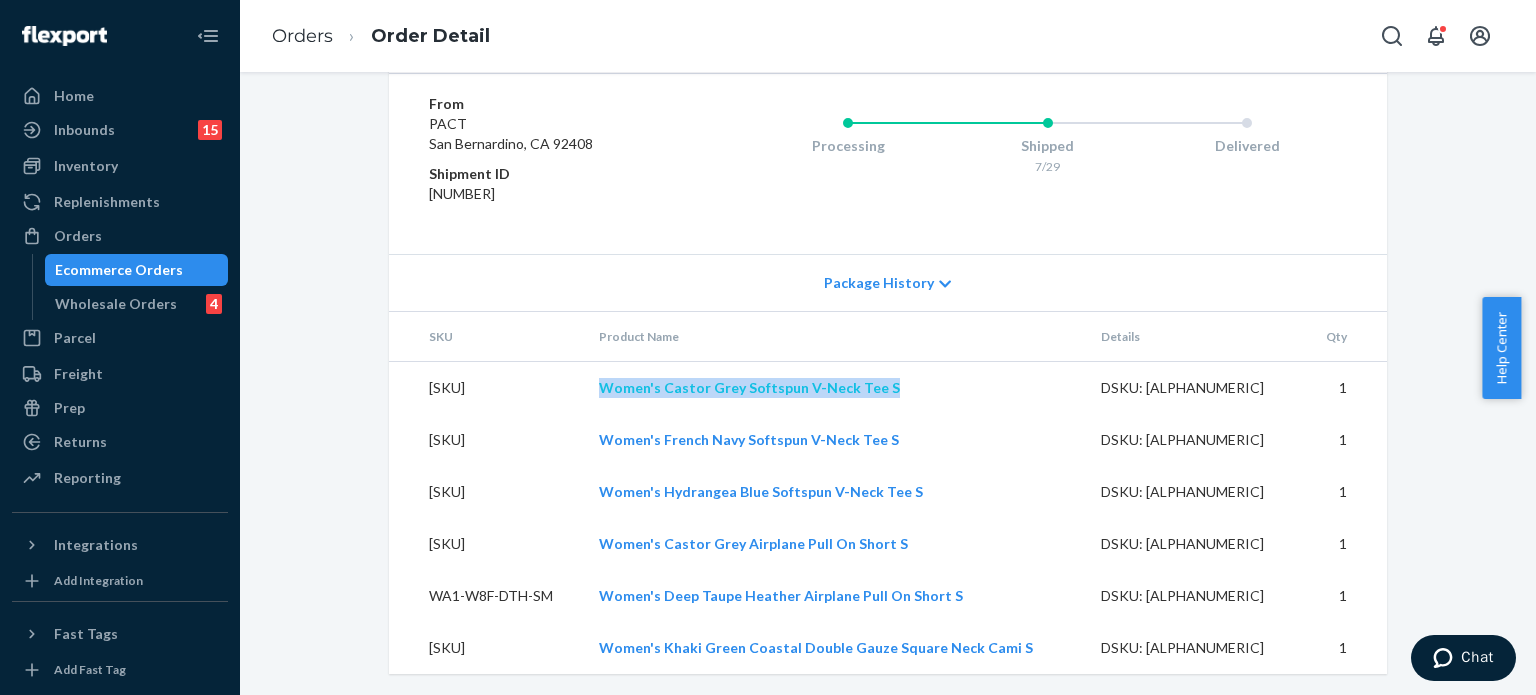 drag, startPoint x: 902, startPoint y: 381, endPoint x: 606, endPoint y: 383, distance: 296.00674 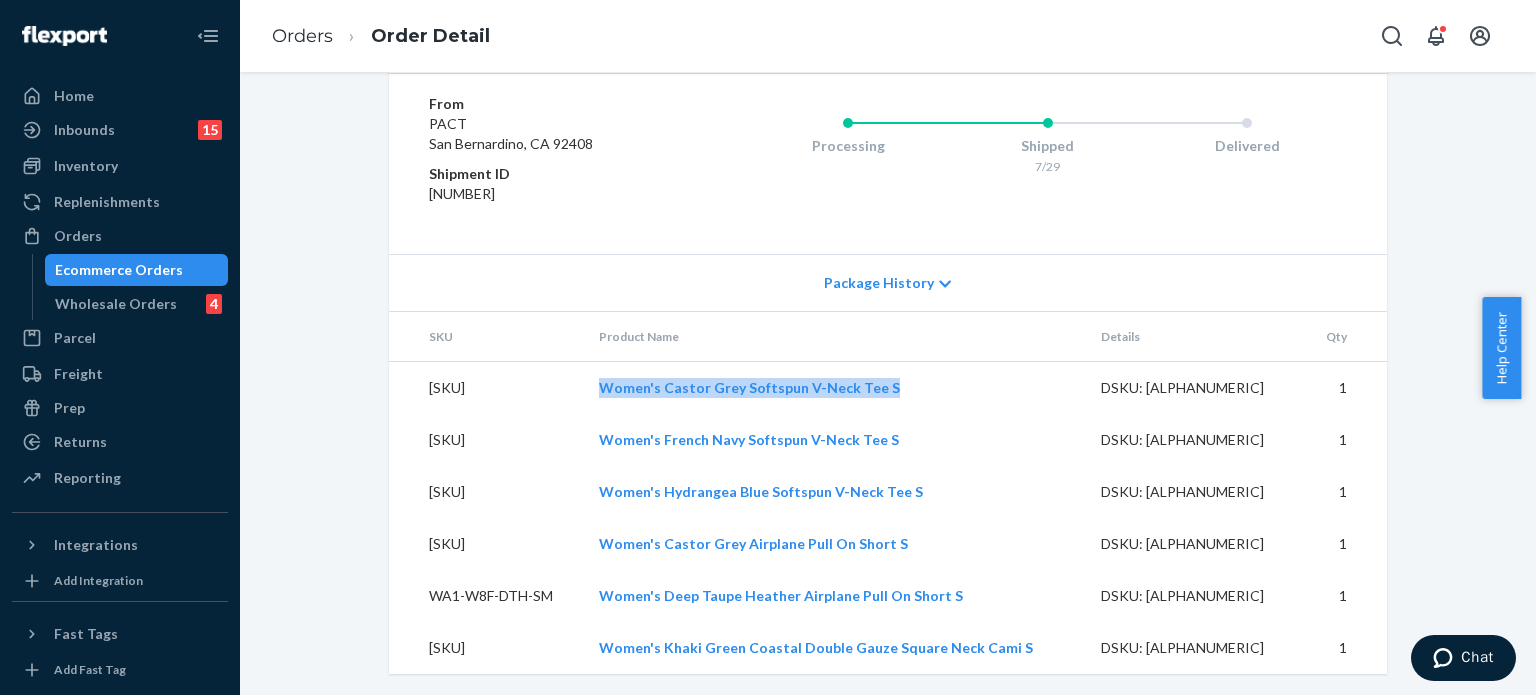 copy on "Women's Castor Grey Softspun V-Neck Tee S" 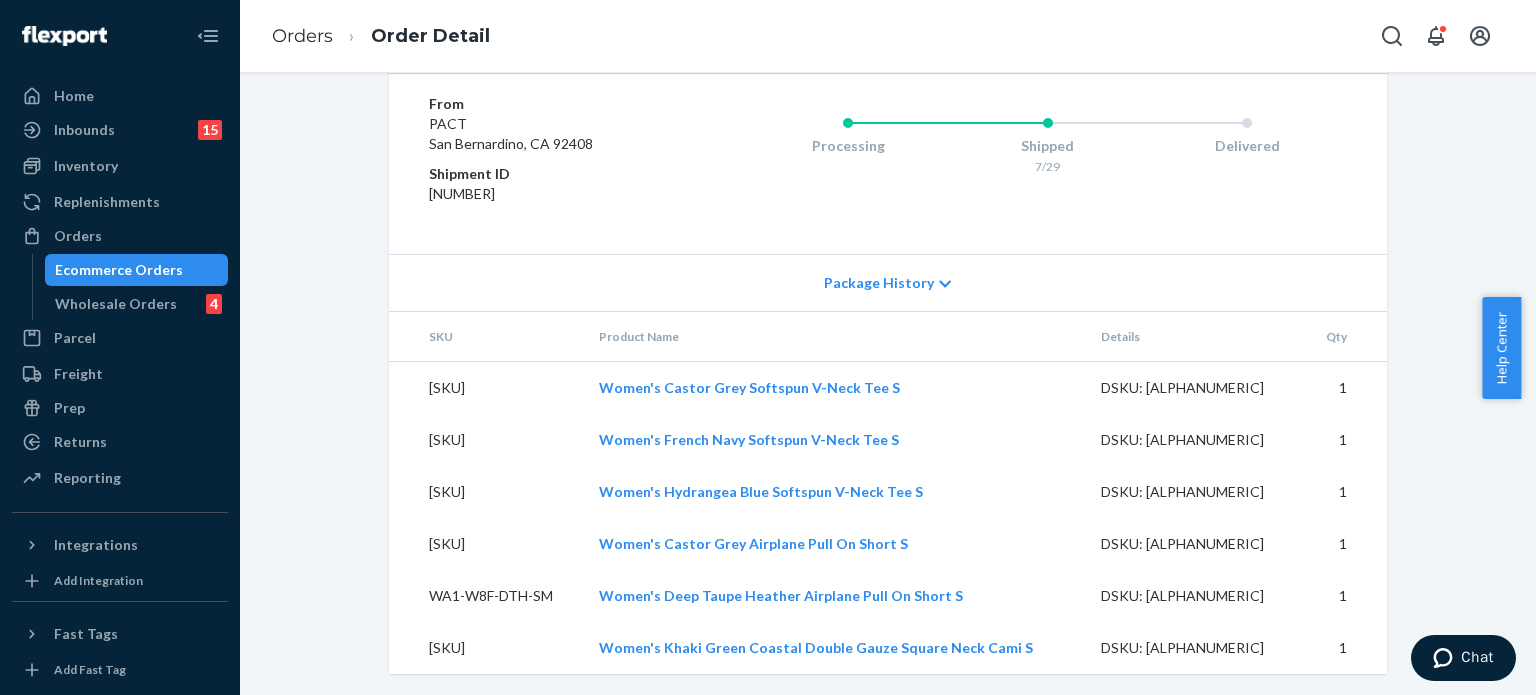 click on "DSKU: D4RCT645KL5" at bounding box center (1195, 440) 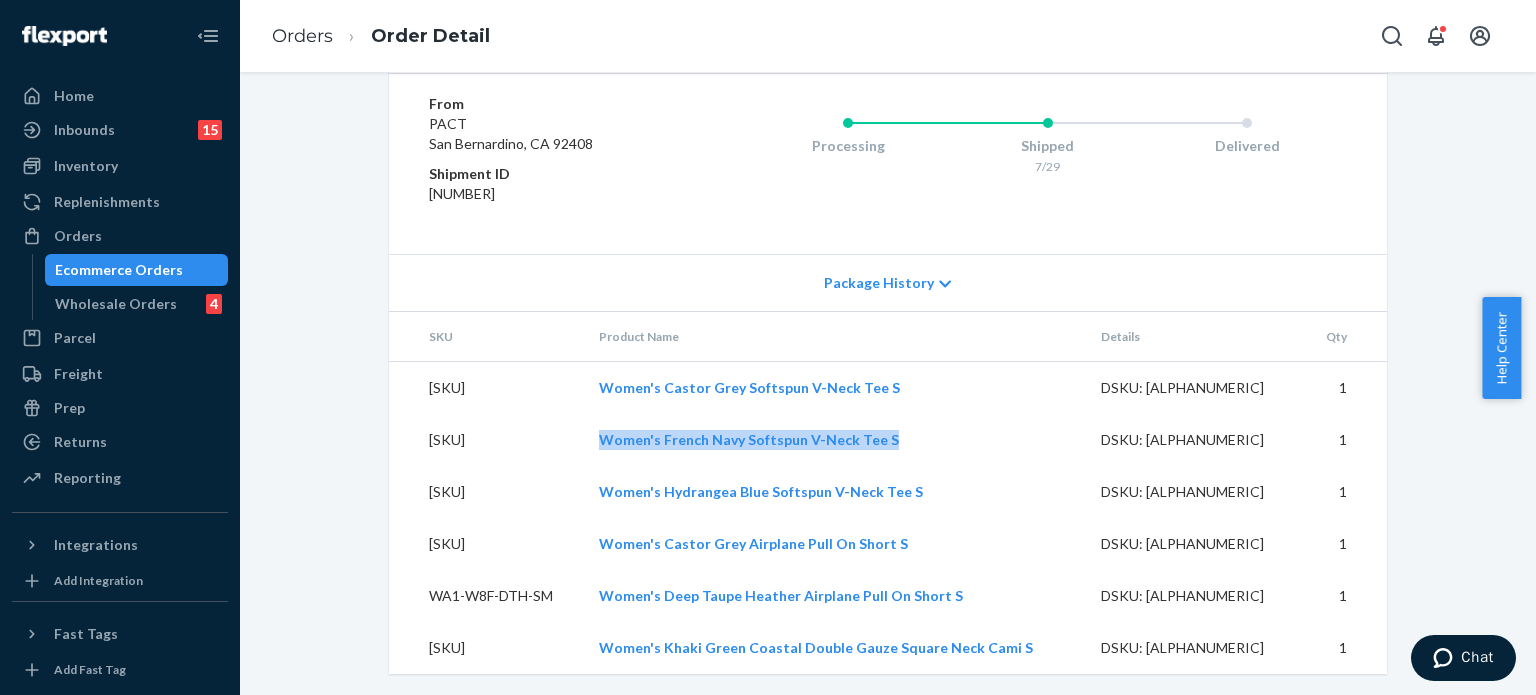 drag, startPoint x: 901, startPoint y: 438, endPoint x: 592, endPoint y: 447, distance: 309.13104 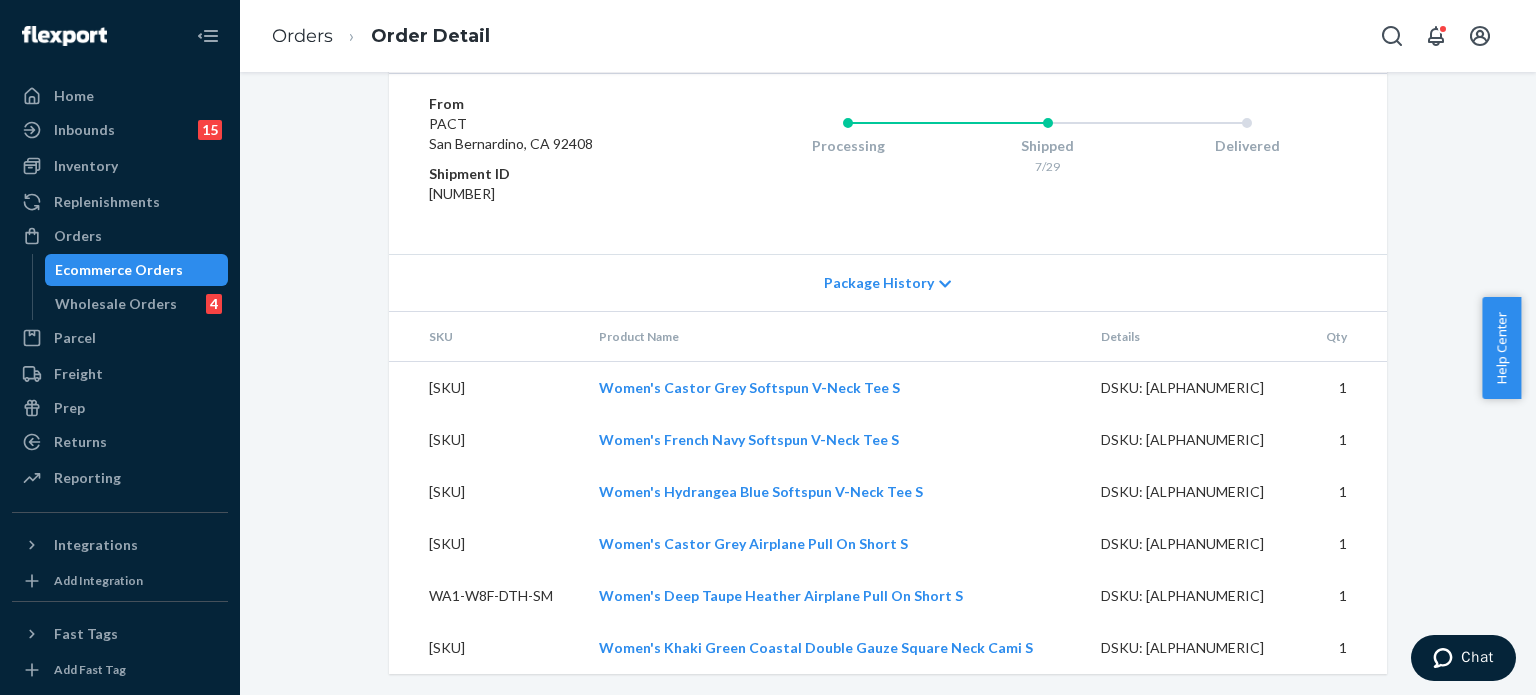 click on "DSKU: DACPXDSVHTW" at bounding box center [1195, 492] 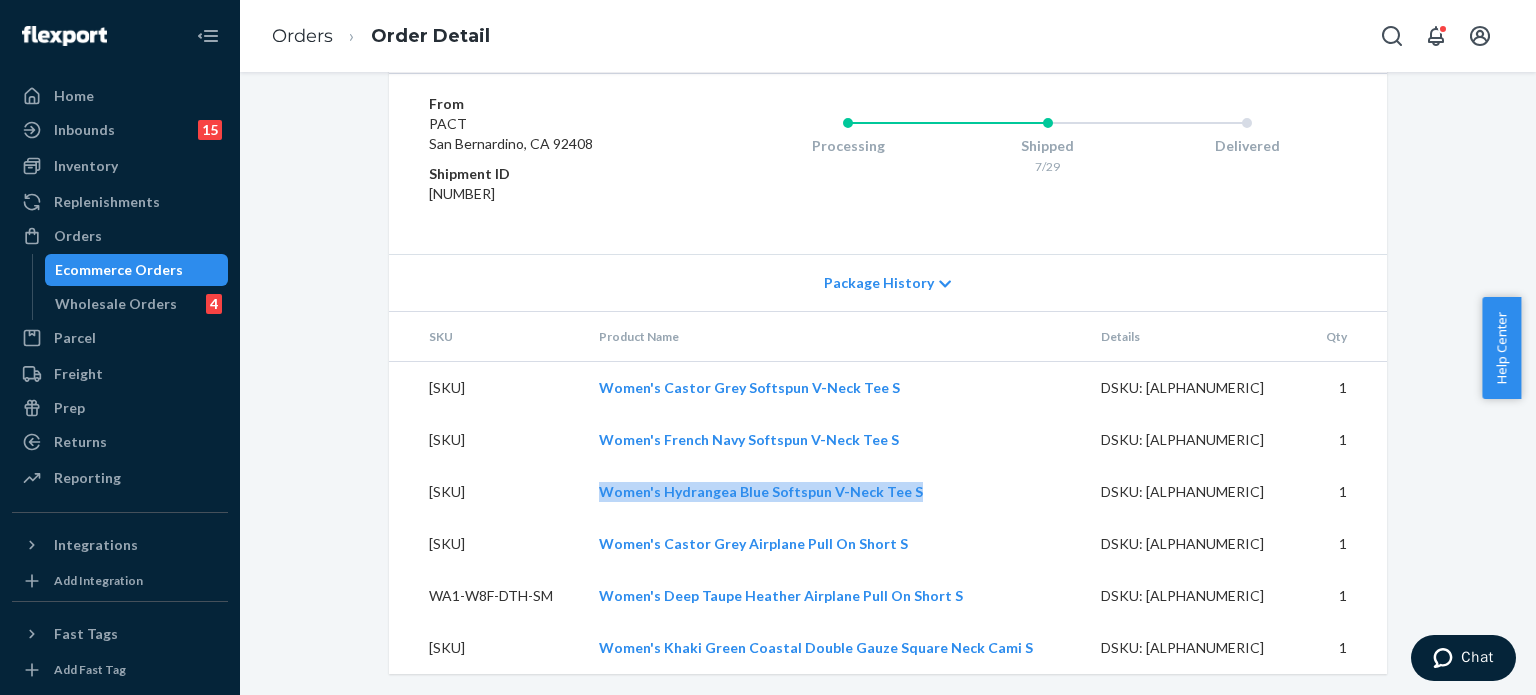 drag, startPoint x: 930, startPoint y: 495, endPoint x: 606, endPoint y: 503, distance: 324.09875 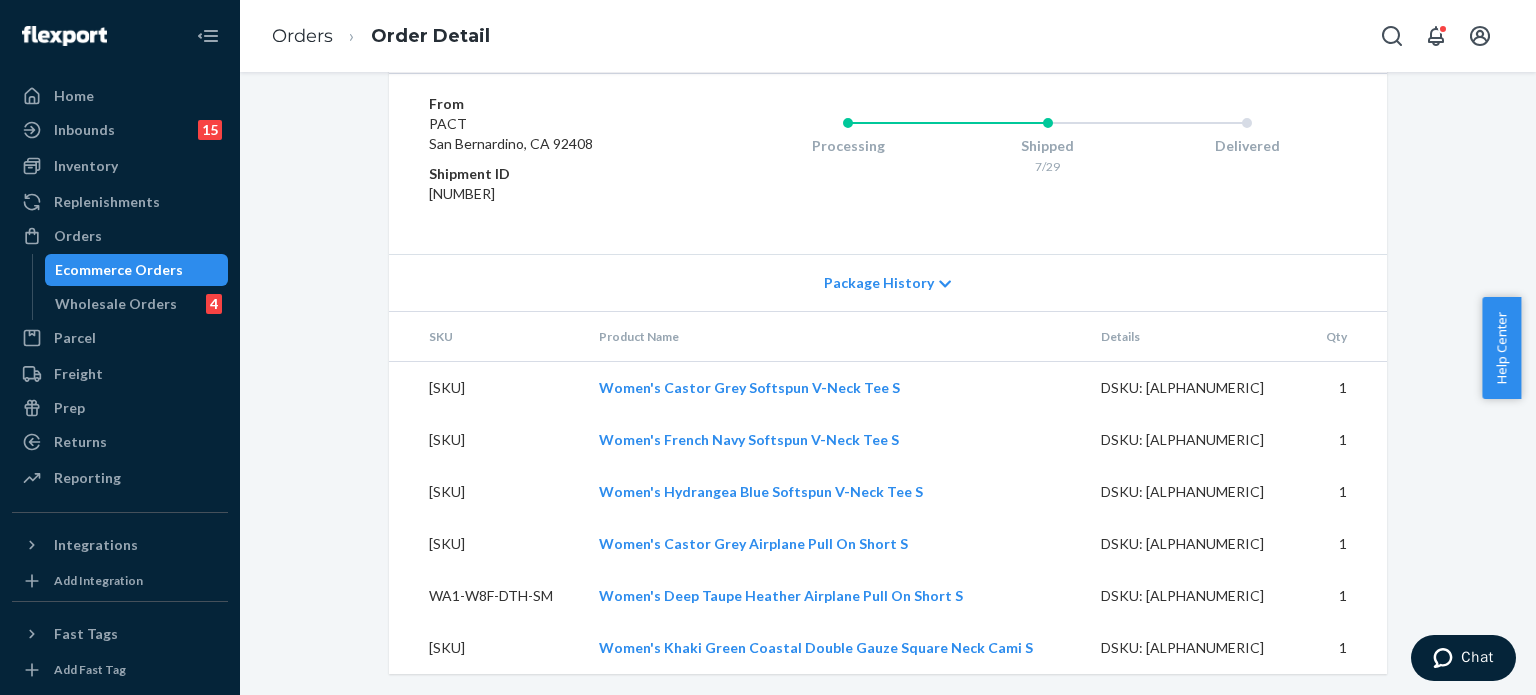 click on "DSKU: DMTELHNJBG6" at bounding box center (1195, 544) 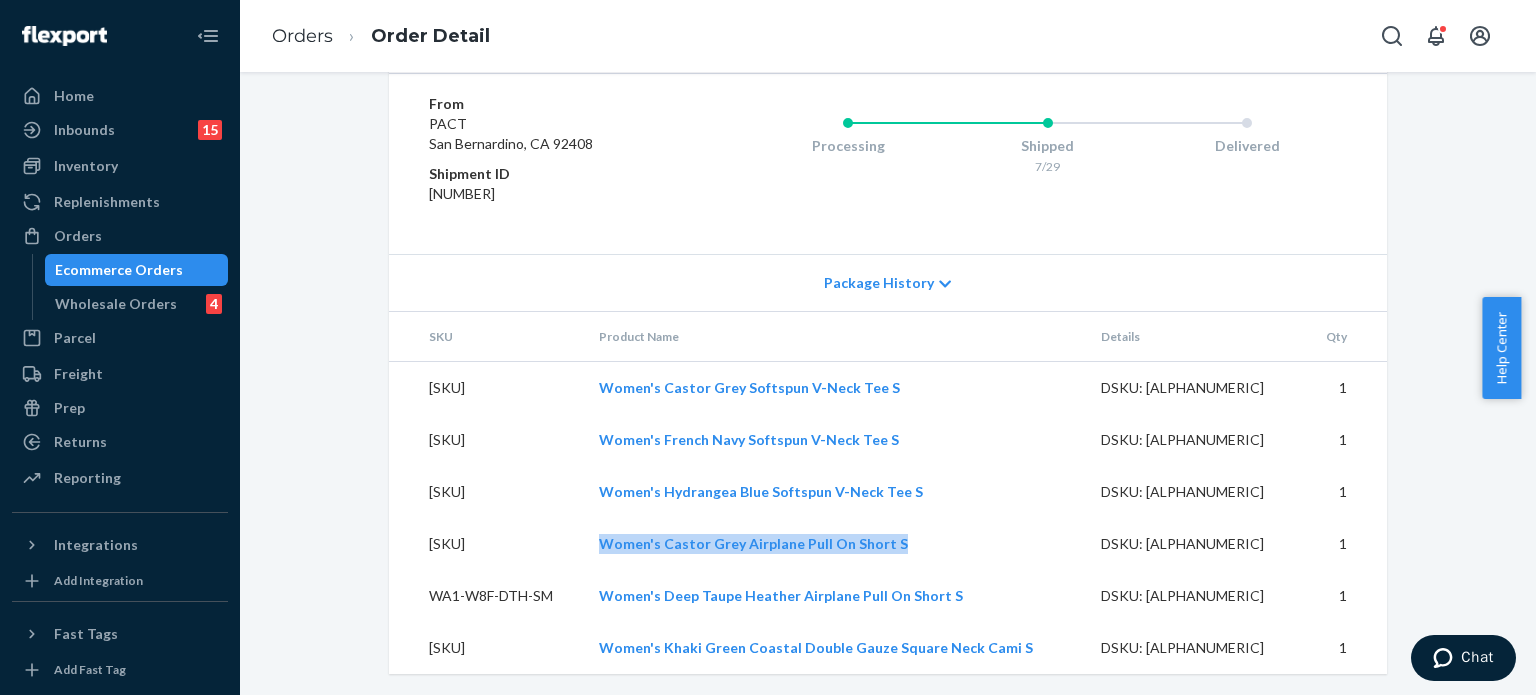 drag, startPoint x: 931, startPoint y: 542, endPoint x: 602, endPoint y: 543, distance: 329.00153 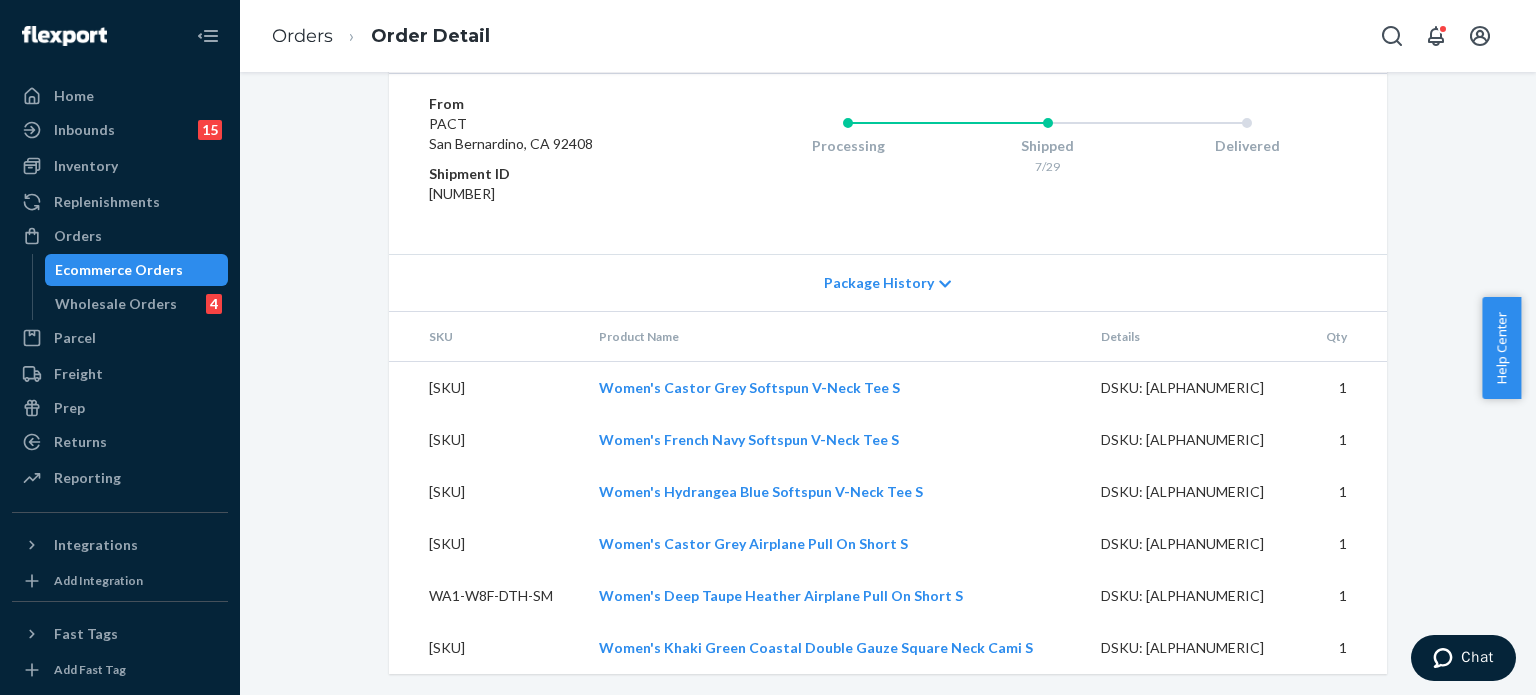 click on "DSKU: DP99NK9WN29" at bounding box center (1195, 596) 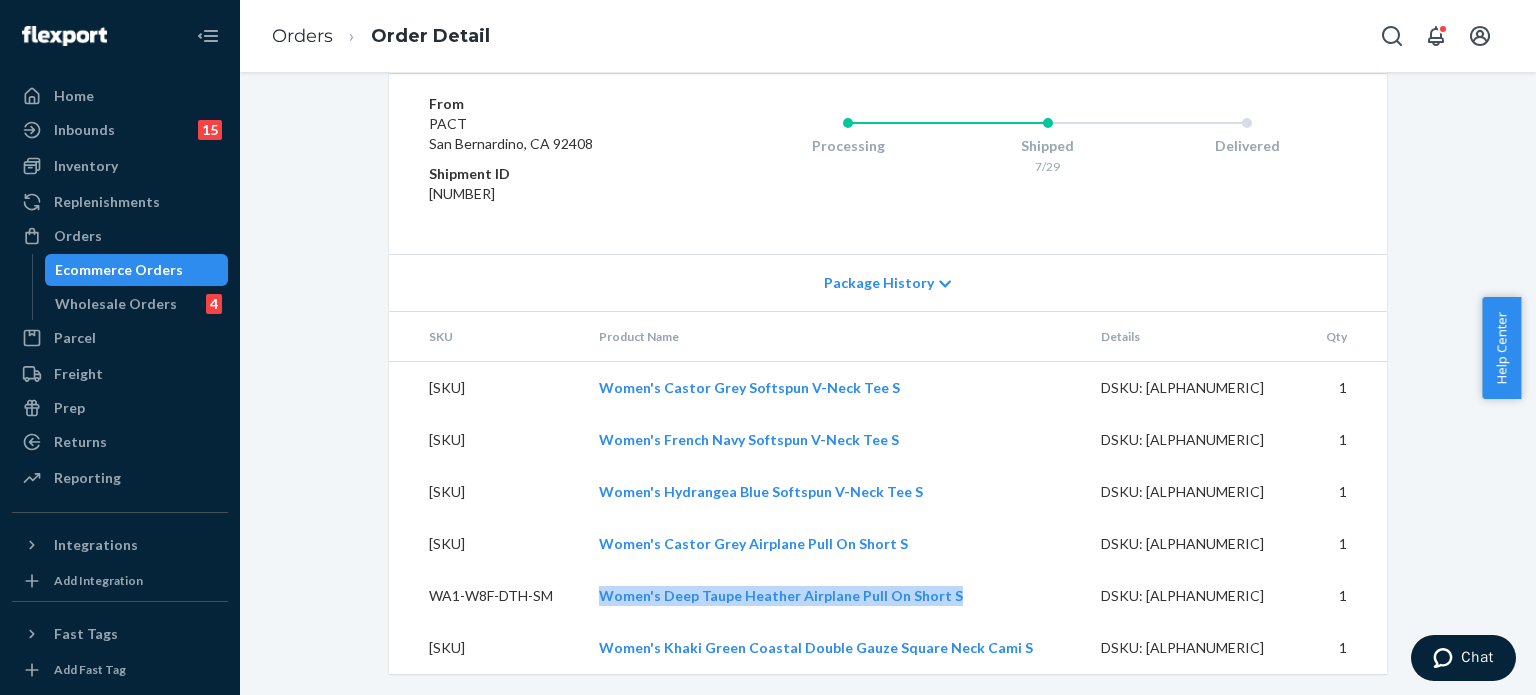 drag, startPoint x: 976, startPoint y: 590, endPoint x: 595, endPoint y: 590, distance: 381 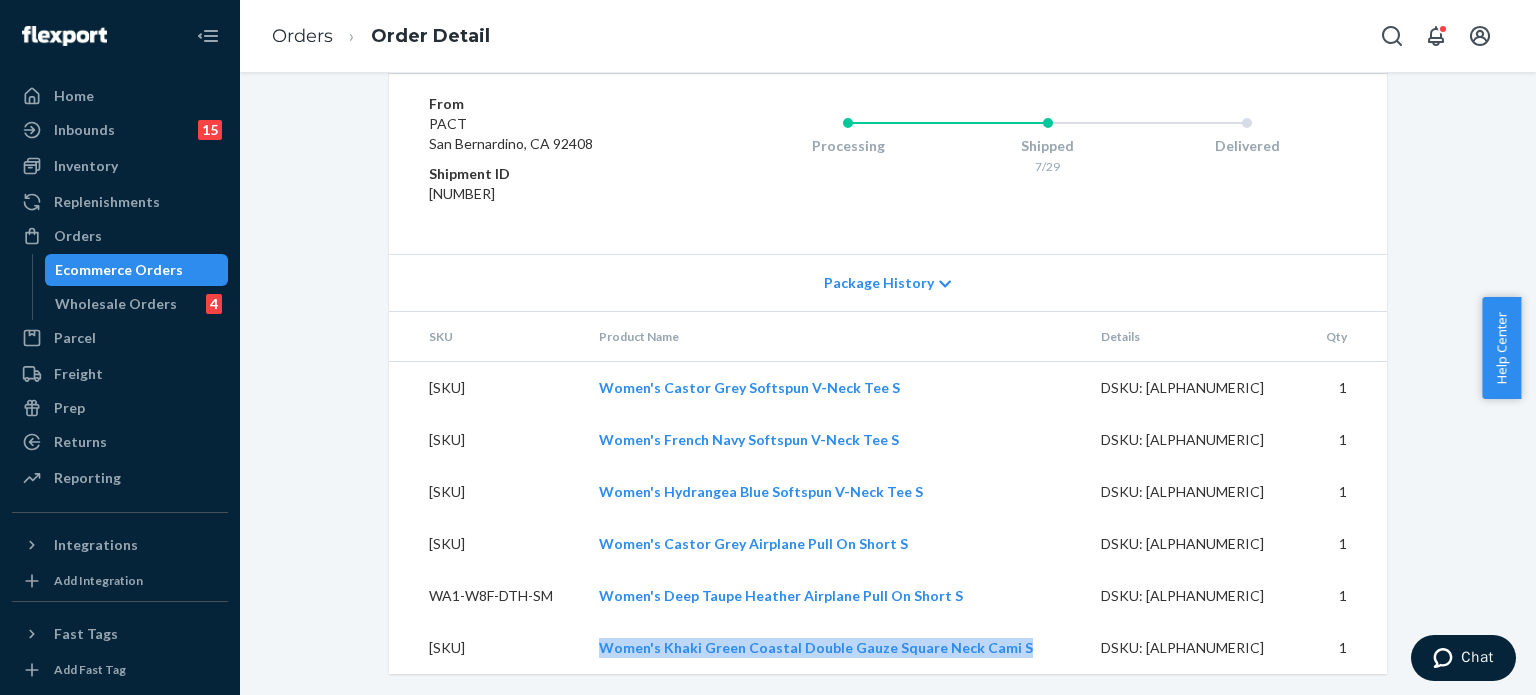 drag, startPoint x: 1041, startPoint y: 648, endPoint x: 595, endPoint y: 663, distance: 446.25217 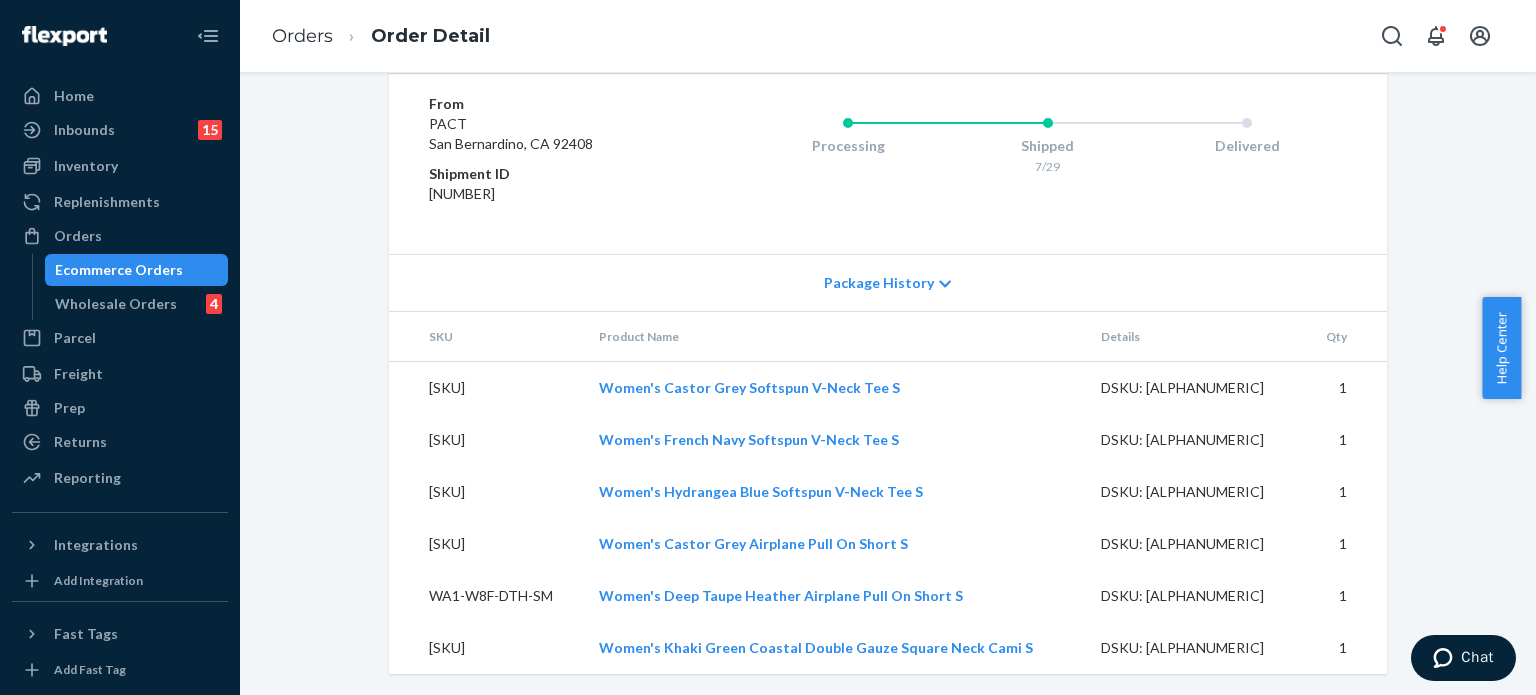 click on "Website Order # PW120478629 • Standard  /  $21.92 View Details Create Return Duplicate Order In Transit Transit Delay Shipped July 29, 2025 Promised by July 29, 2025 On-Time Delivering August 8, 2025 Promised by August 7, 2025 Late Order History Flexport Order ID 133337979 Destination Linda Dailey
115 Rolling Green Dr
Easley, SC 29640-7046
US Buyer Order Tracking 133337979 SKU Product Name Details Qty WB1-WRQ-FXH-SM Women's Flax Heather Fit &amp; Flare Midi Skirt S DSKU: DSE4ZRRZGEQ 1 WA1-W8F-CTG-SM Women's Castor Grey Airplane Pull On Short S DSKU: DMTELHNJBG6 1 WA1-W8F-DTH-SM Women's Deep Taupe Heather Airplane Pull On Short S DSKU: DP99NK9WN29 1 WB1-WVN-HYD-SM Women's Hydrangea Blue Softspun V-Neck Tee S DSKU: DACPXDSVHTW 1 WB1-WVN-FNV-SM Women's French Navy Softspun V-Neck Tee S DSKU: D4RCT645KL5 1 WB1-WVN-CTG-SM Women's Castor Grey Softspun V-Neck Tee S DSKU: D2Z4UKP4F79 1 WA1-W8V-AGV-SM Women's Agave Softspun V-Neck Tank S DSKU: DQLDEU68PN7 1 WA1-W9A-KHG-SM DSKU: DWUZQVELXTJ 1 WB1-WVN-WHH-XS 2   3" at bounding box center [888, -518] 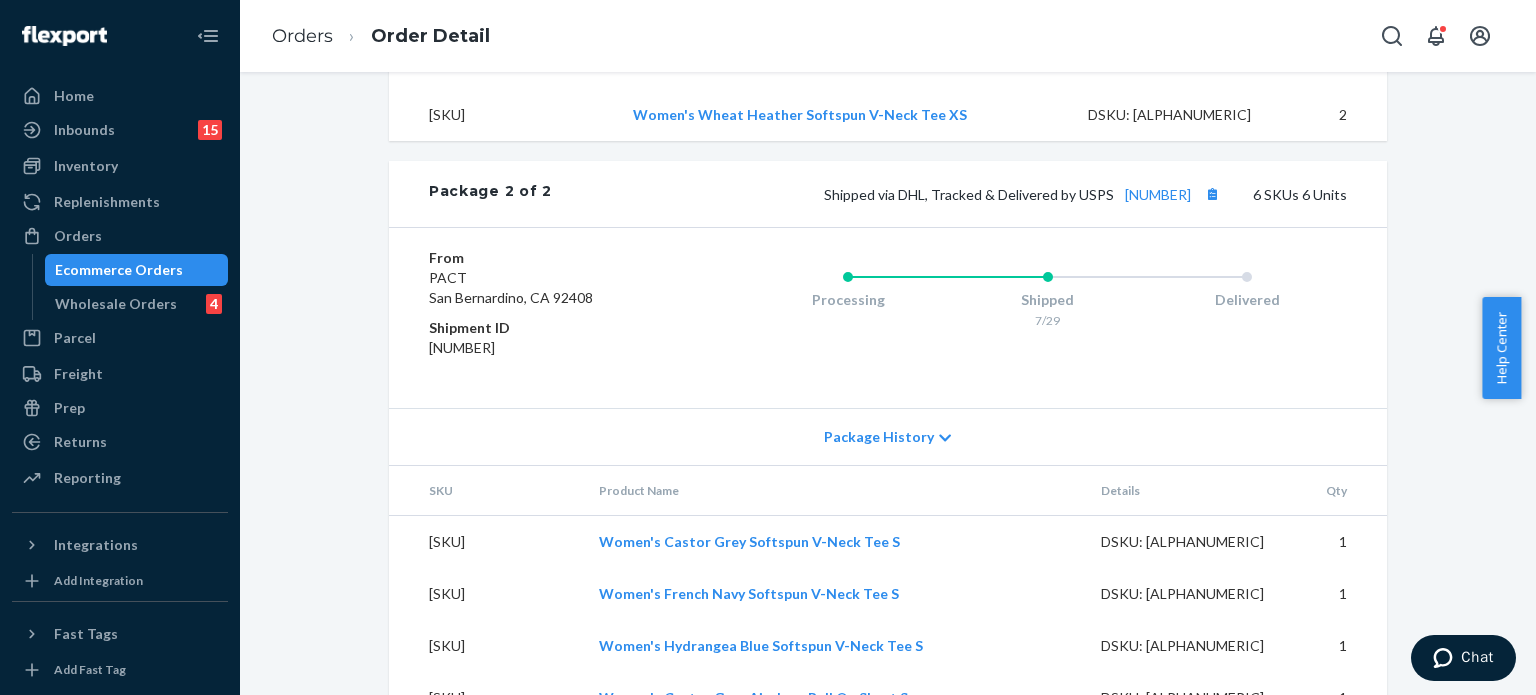 scroll, scrollTop: 1680, scrollLeft: 0, axis: vertical 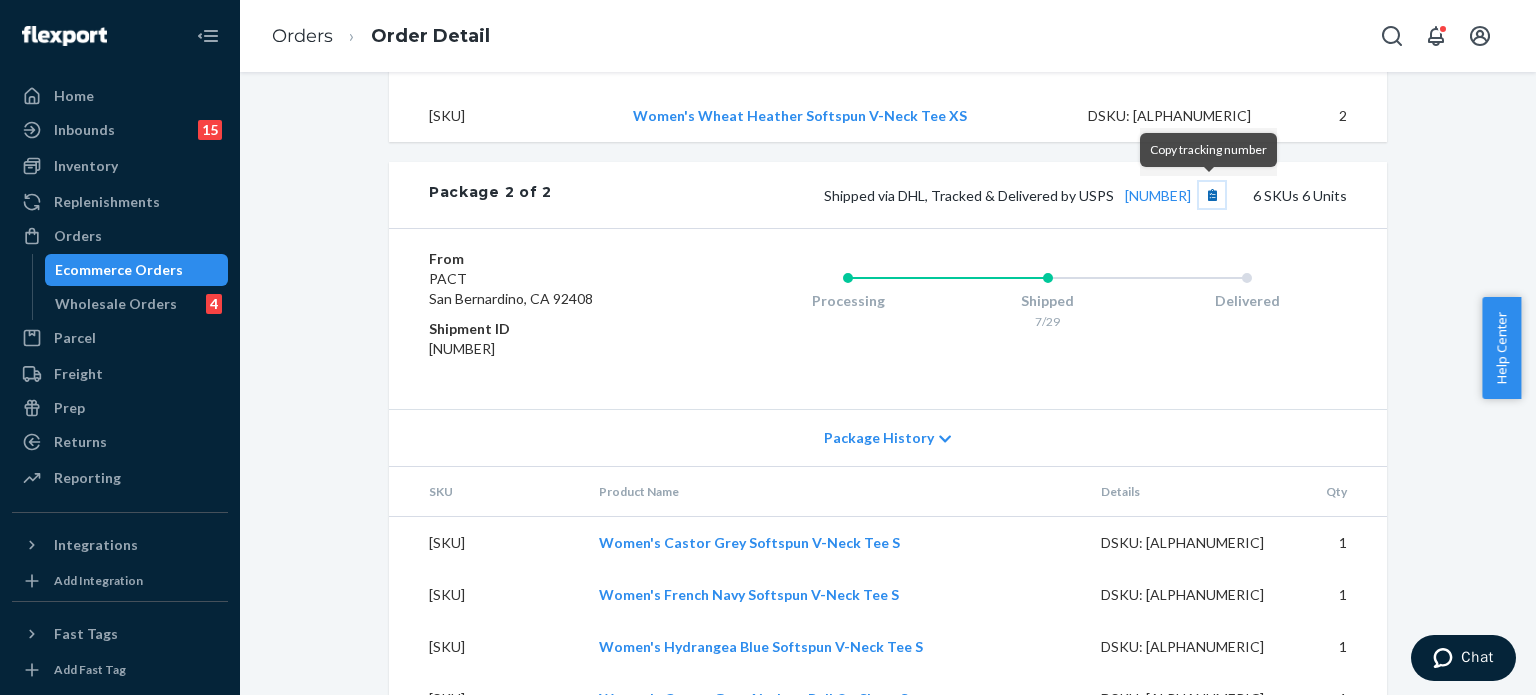 click at bounding box center [1212, 195] 